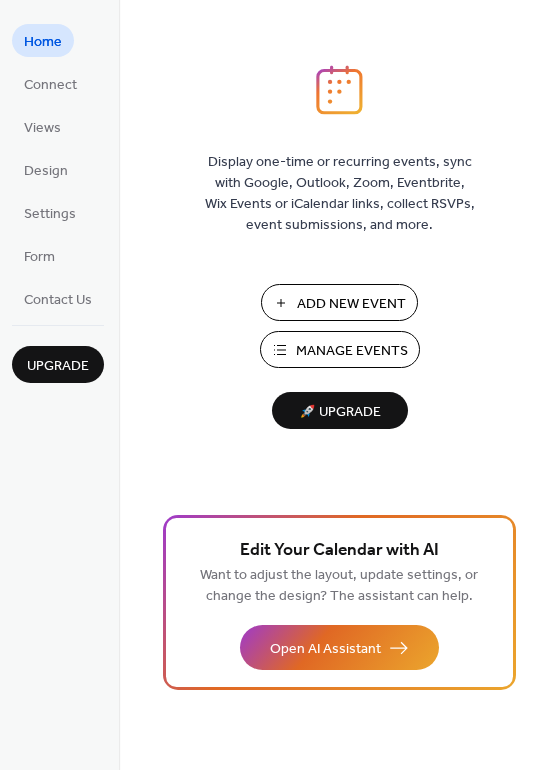 scroll, scrollTop: 0, scrollLeft: 0, axis: both 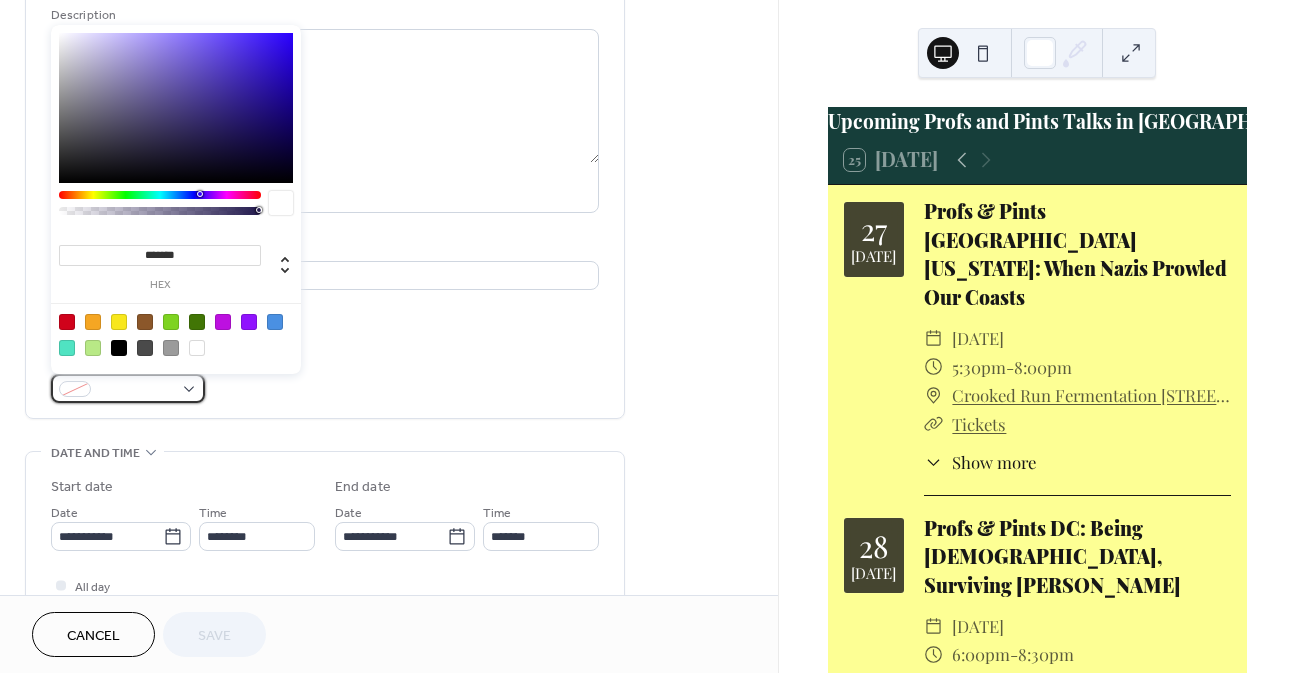 click at bounding box center [136, 390] 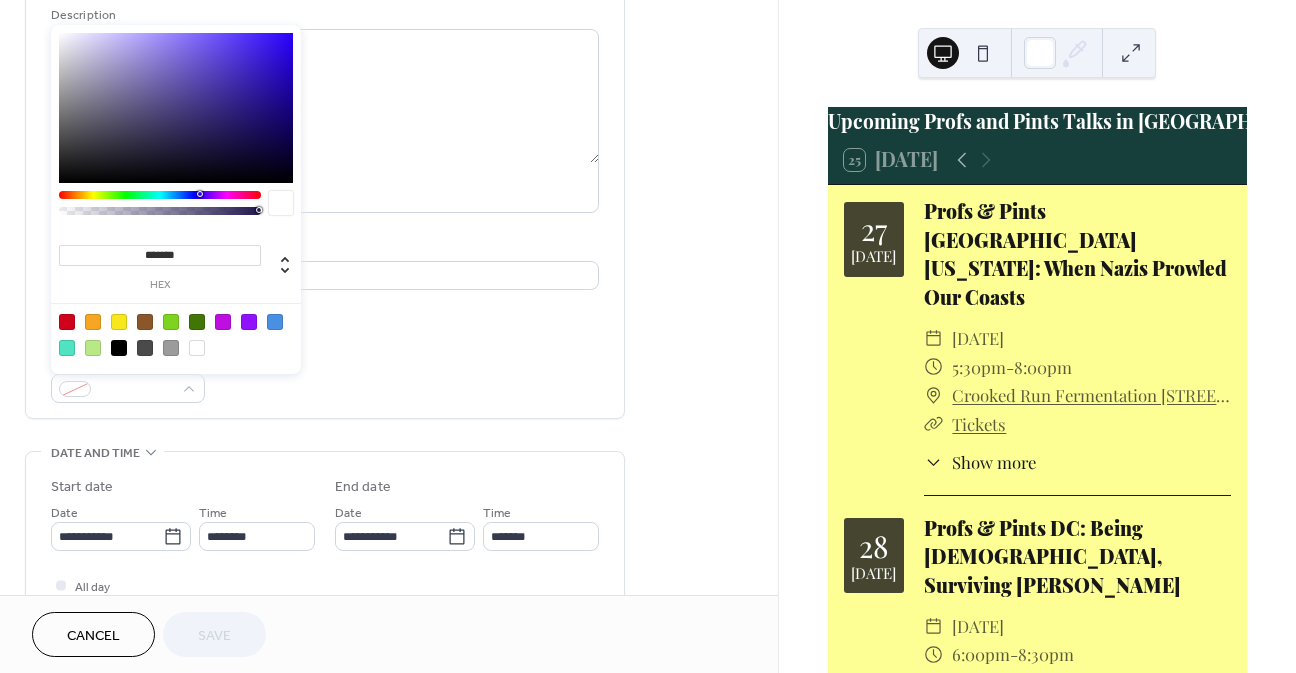 drag, startPoint x: 206, startPoint y: 246, endPoint x: 119, endPoint y: 252, distance: 87.20665 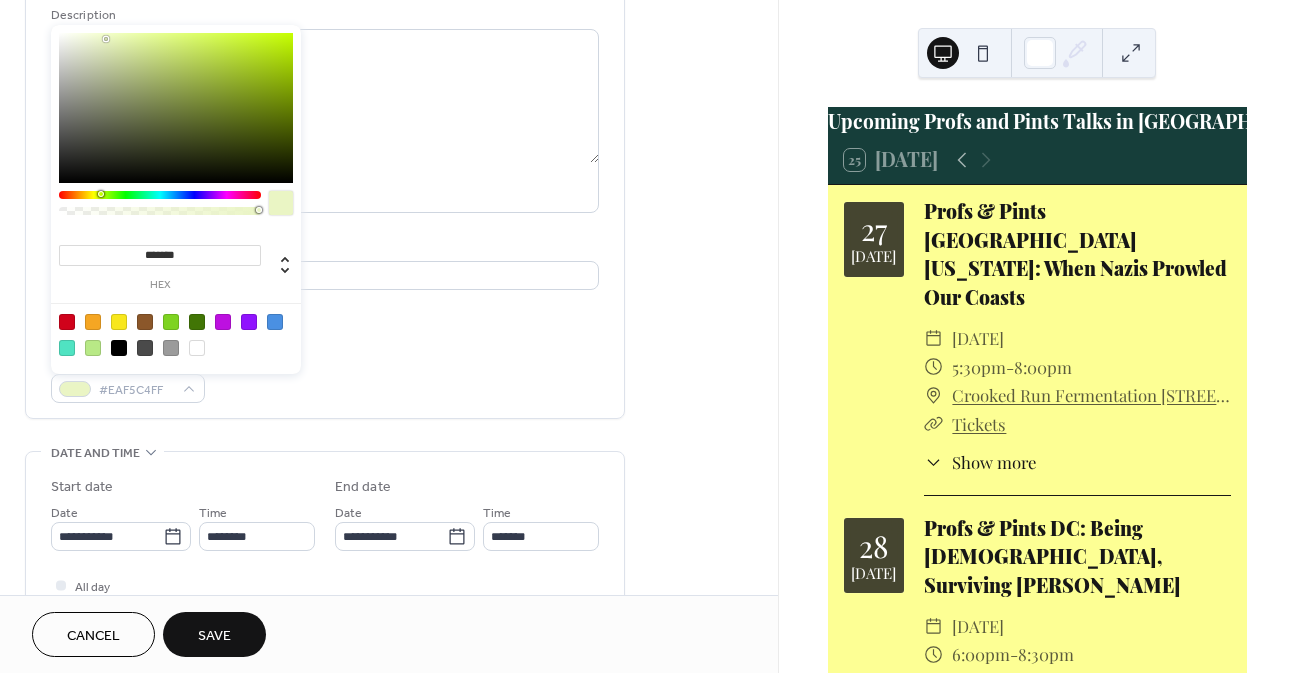type on "********" 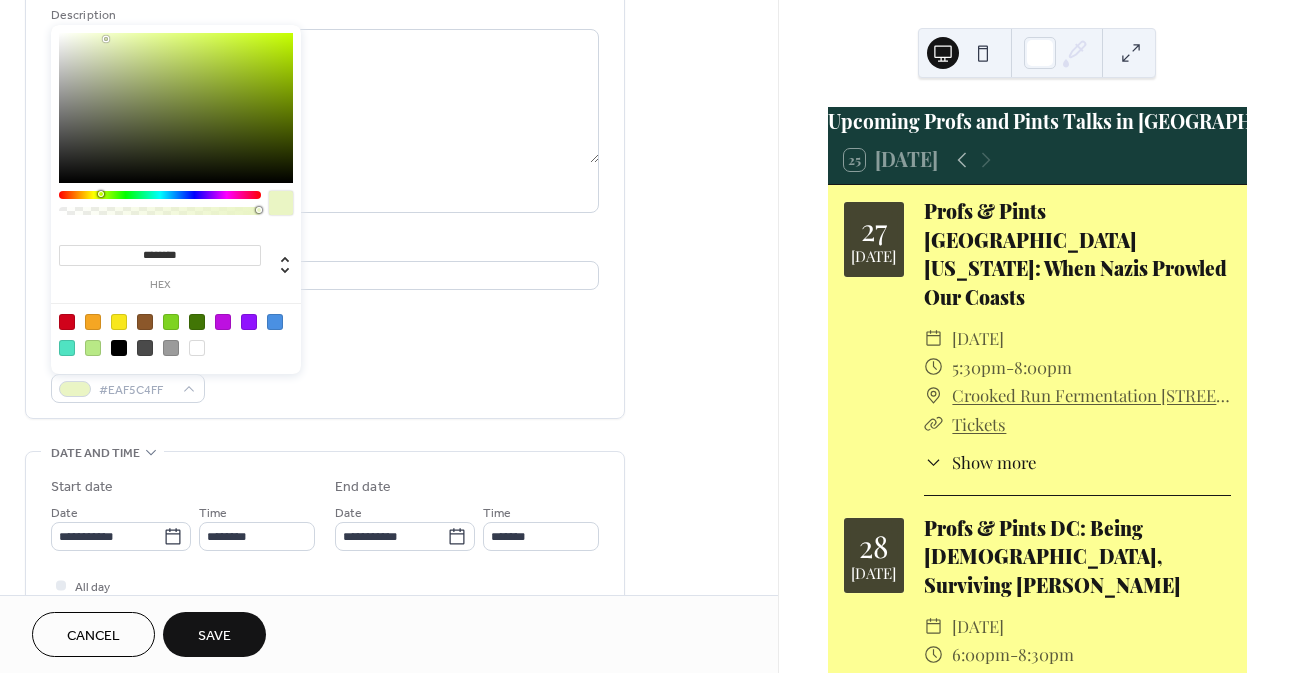 click on "Link to Google Maps" at bounding box center (325, 315) 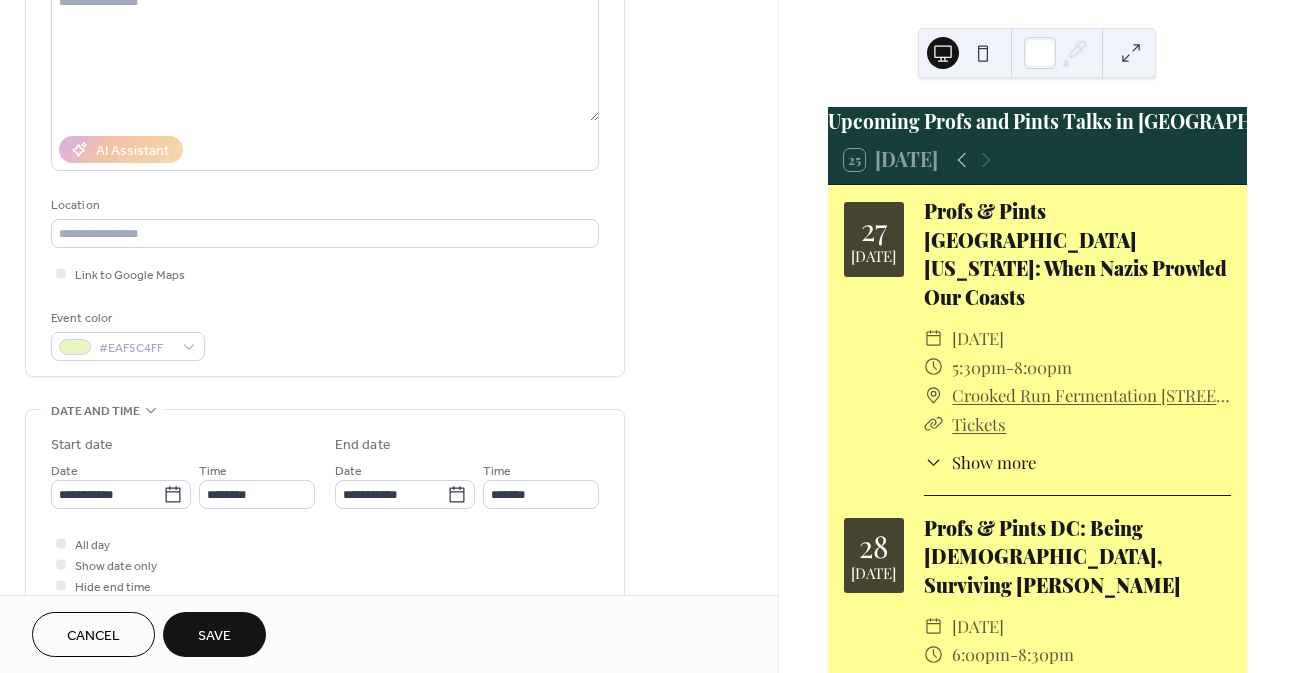 scroll, scrollTop: 400, scrollLeft: 0, axis: vertical 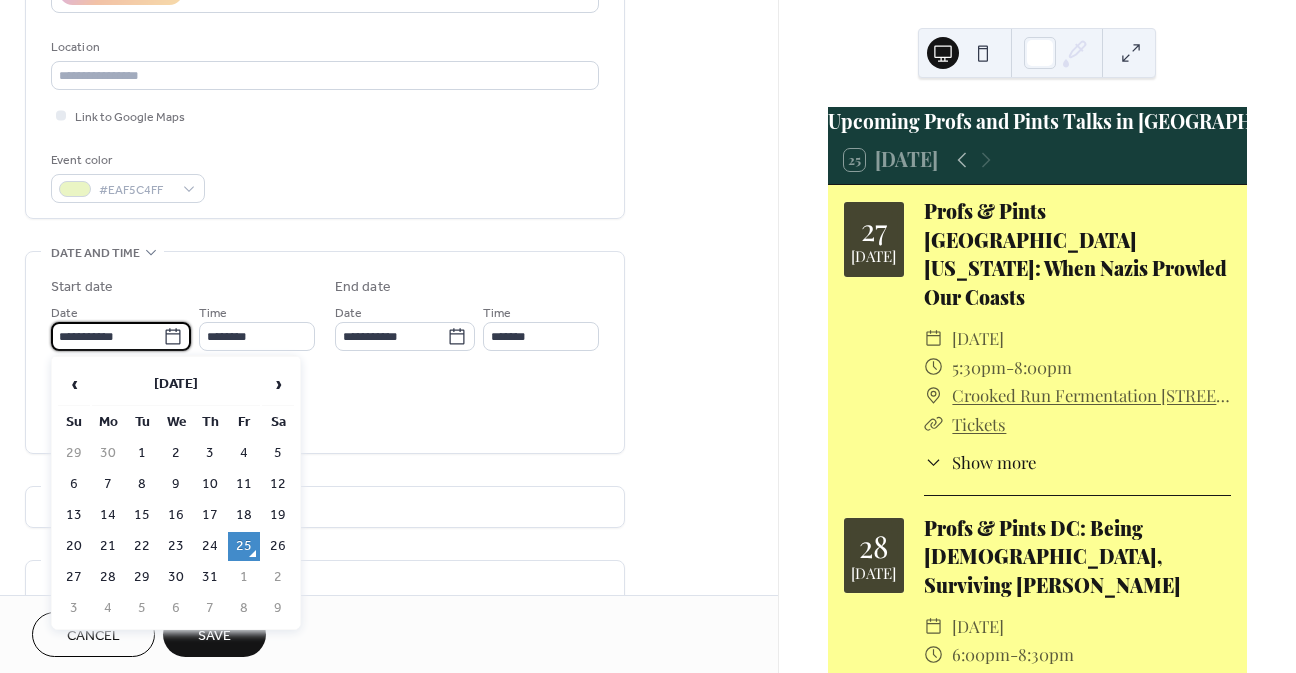 click on "**********" at bounding box center [107, 336] 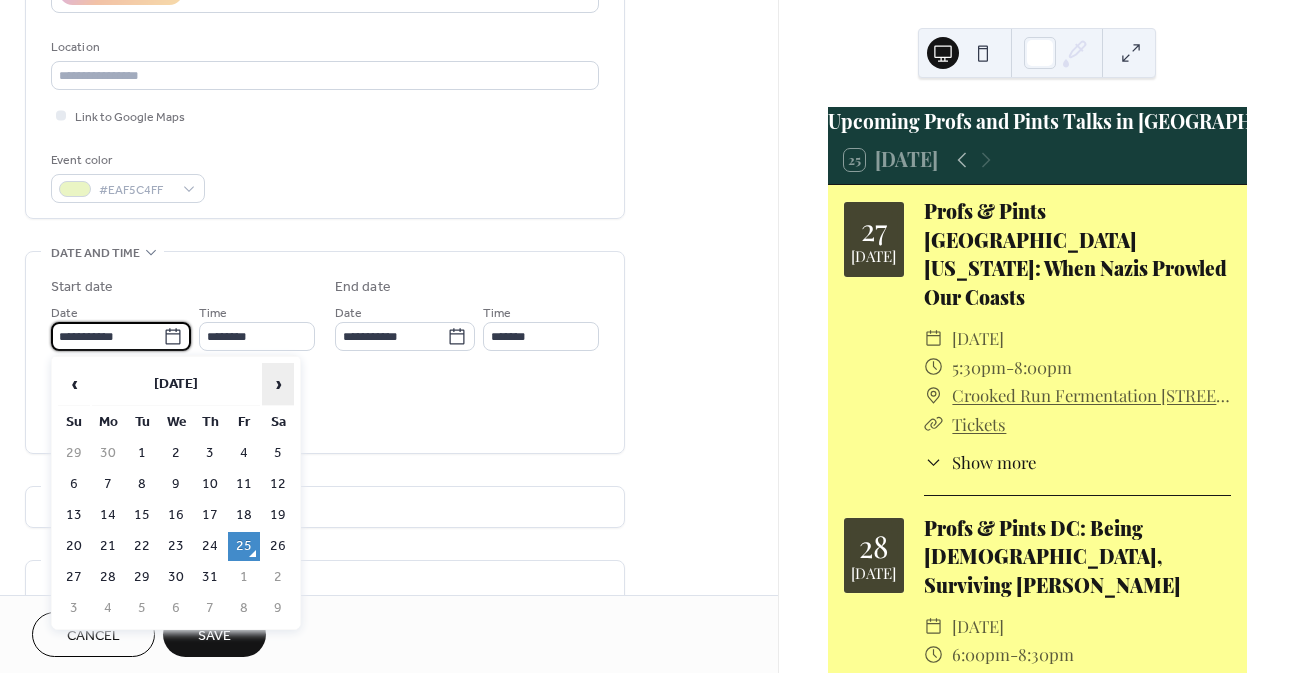 click on "›" at bounding box center [278, 384] 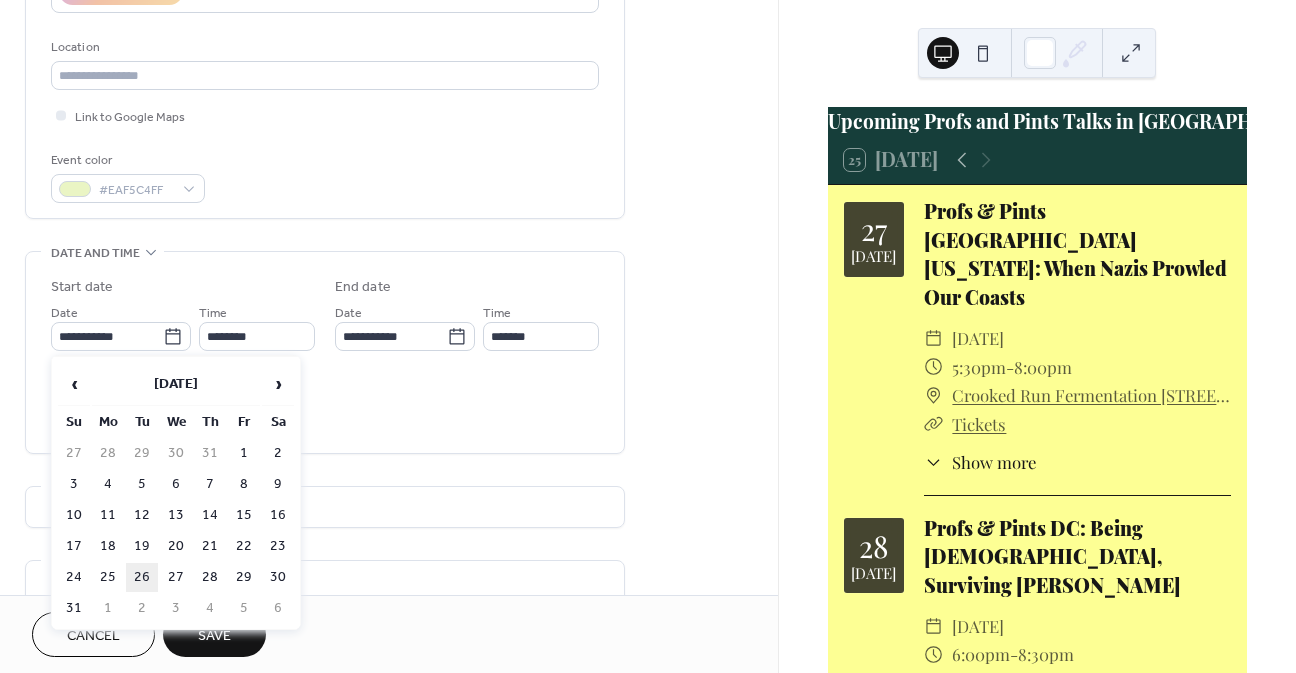 click on "26" at bounding box center [142, 577] 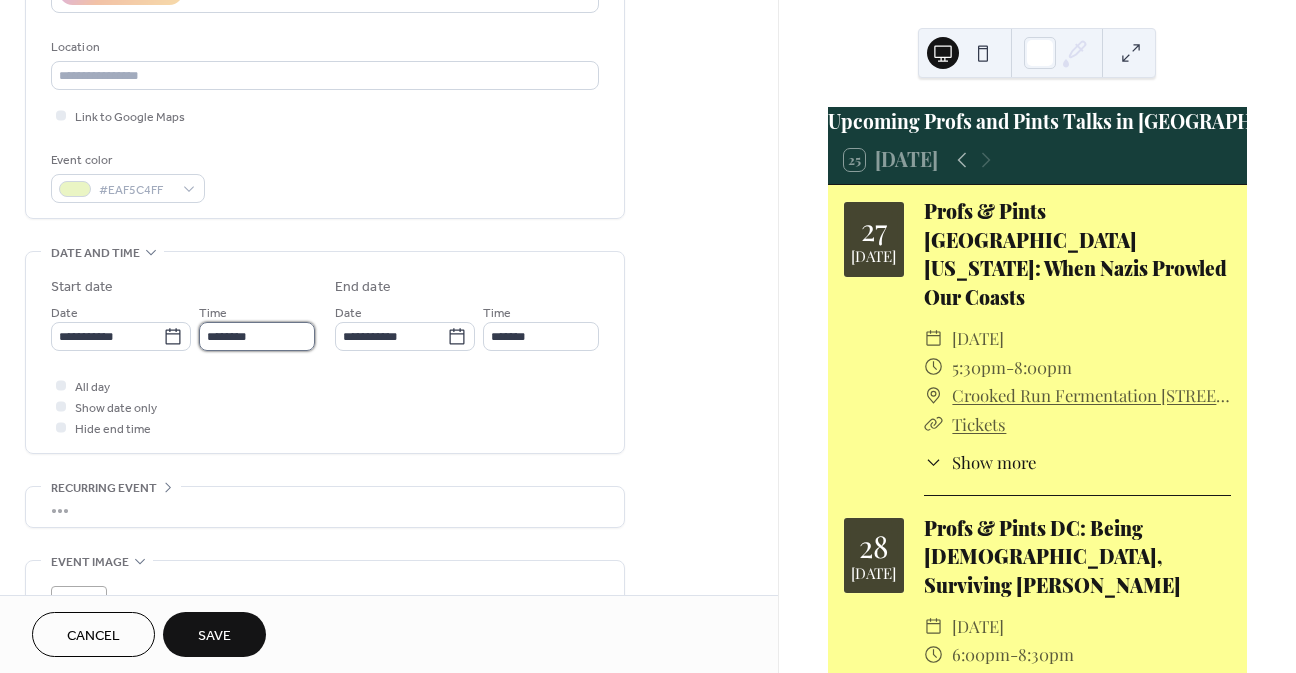 click on "********" at bounding box center [257, 336] 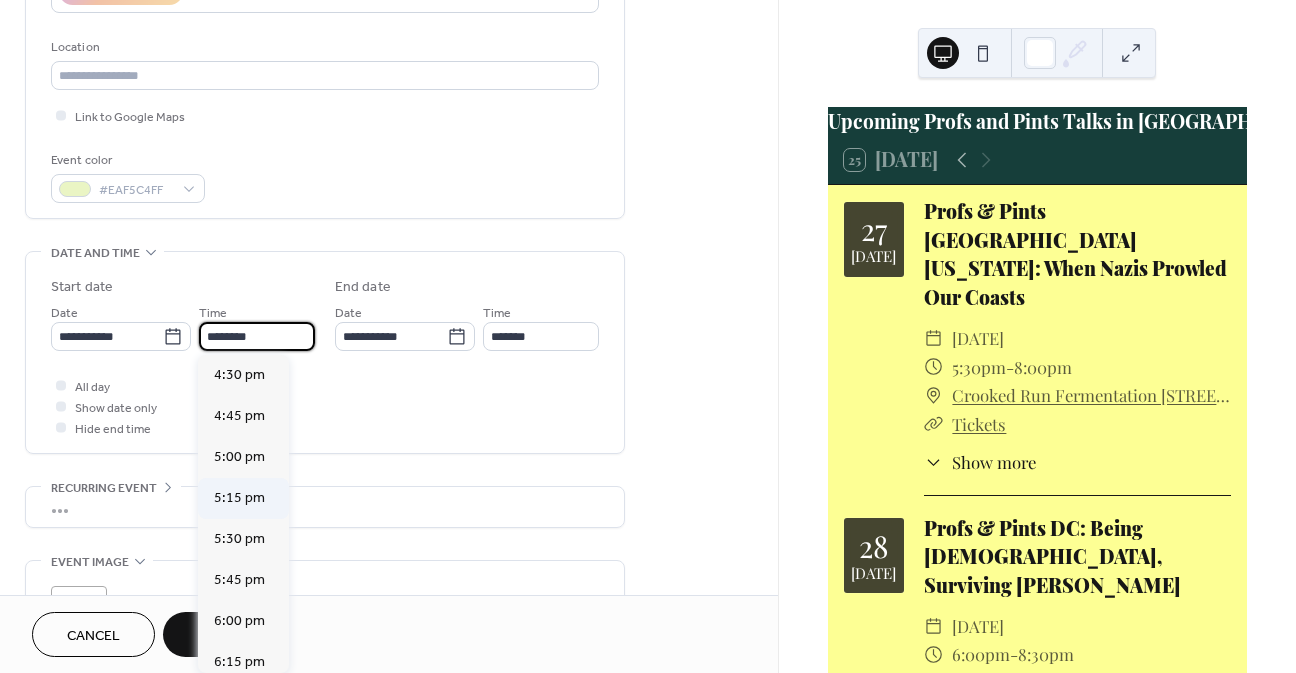 scroll, scrollTop: 2768, scrollLeft: 0, axis: vertical 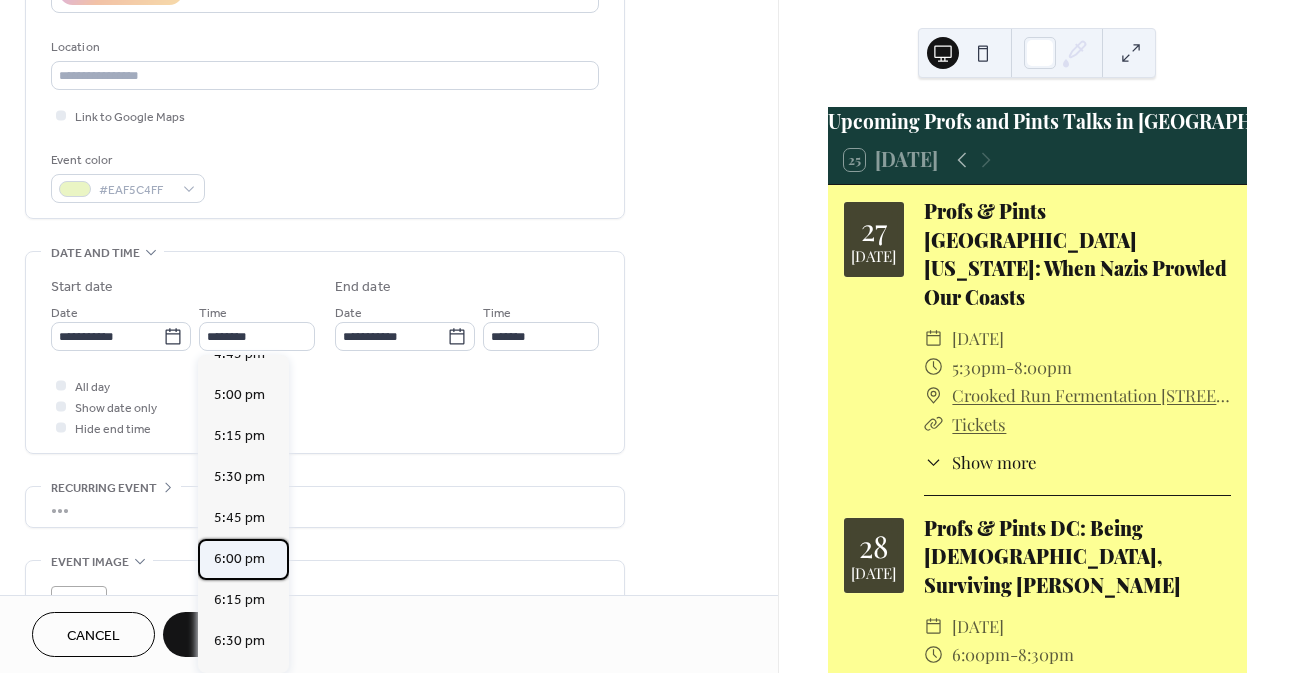 click on "6:00 pm" at bounding box center [239, 559] 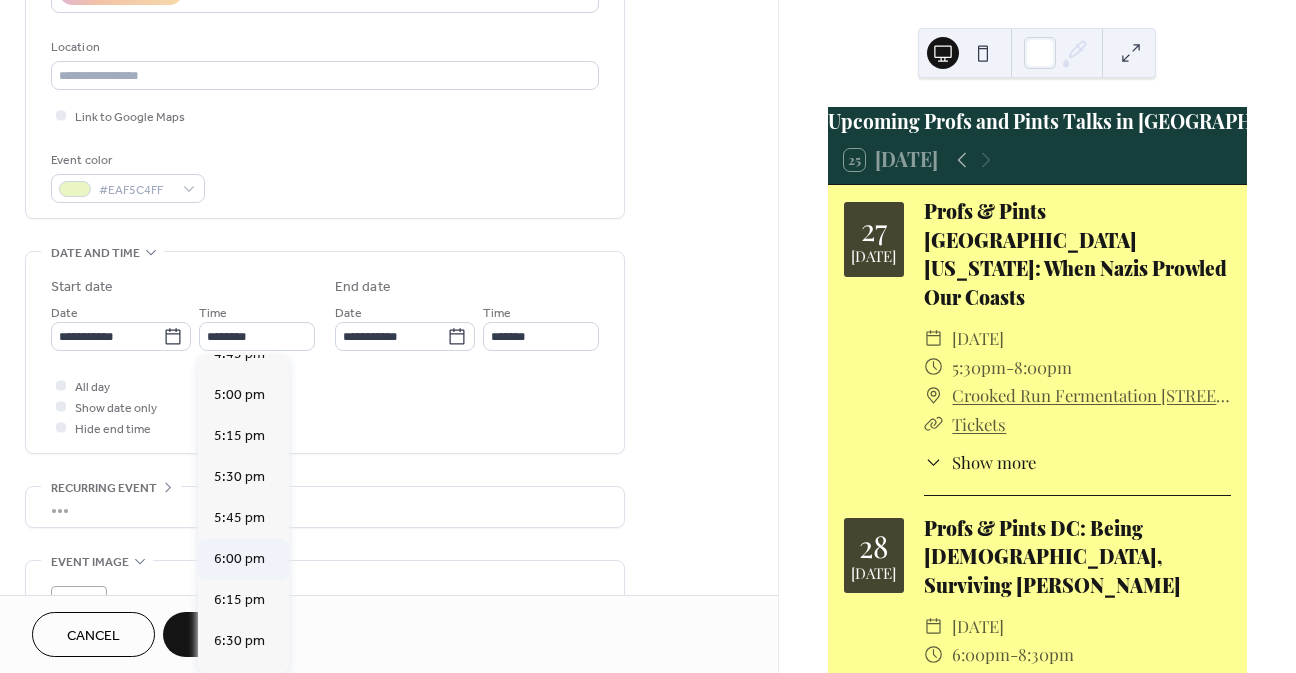 type on "*******" 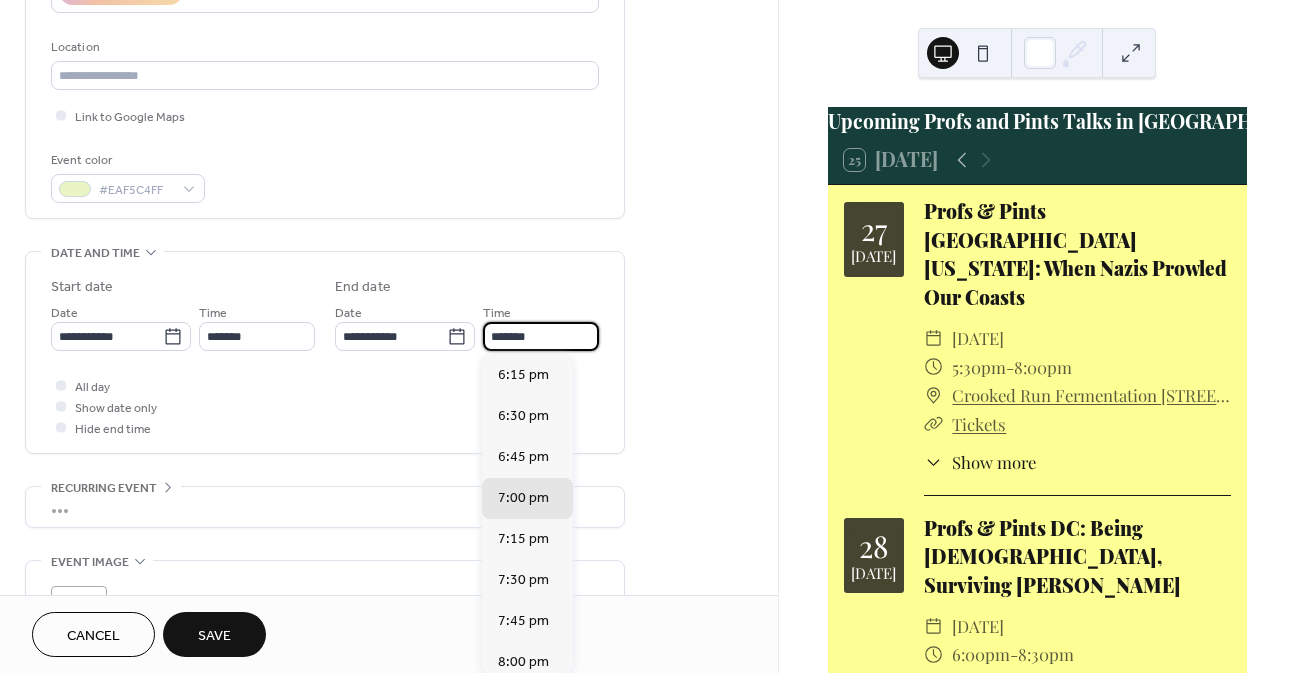 click on "*******" at bounding box center [541, 336] 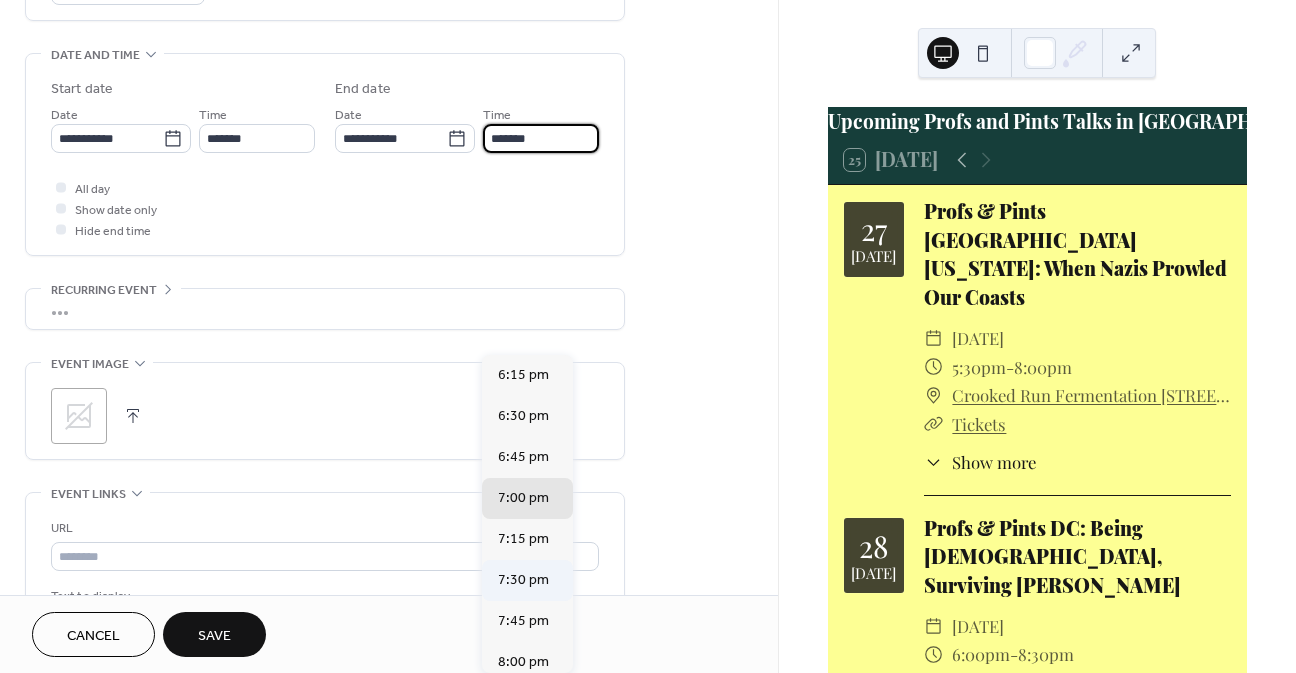 scroll, scrollTop: 600, scrollLeft: 0, axis: vertical 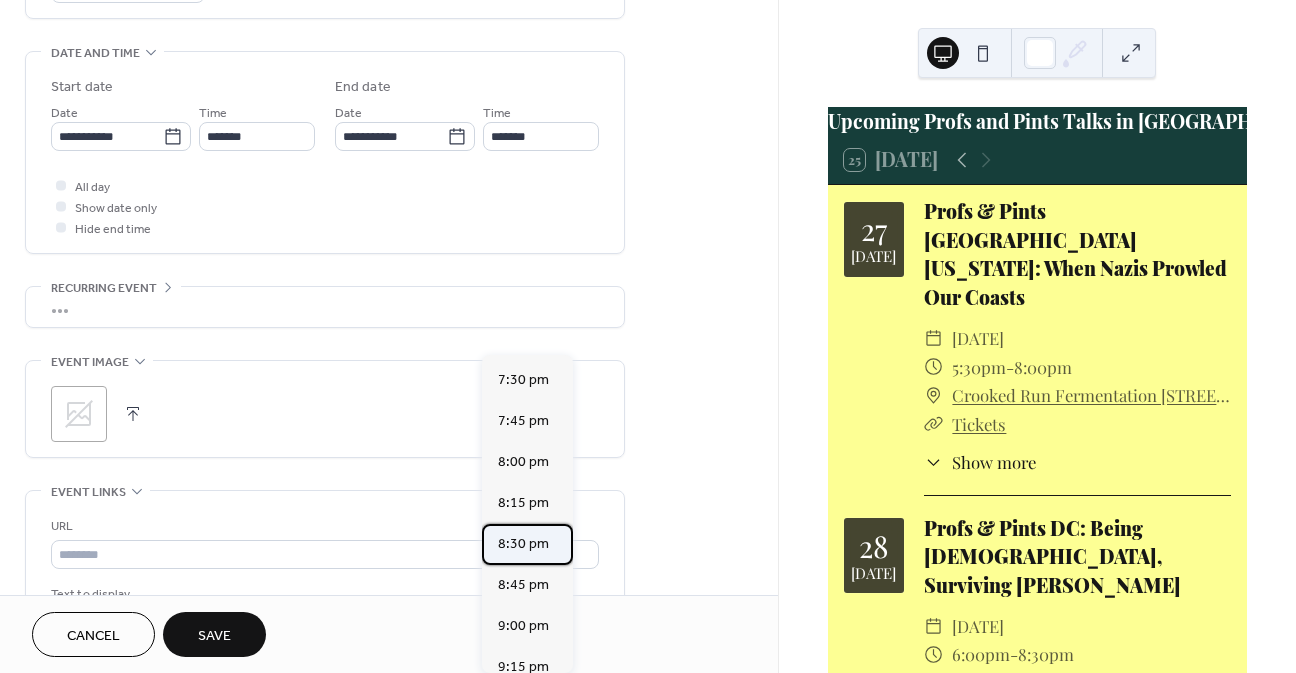 click on "8:30 pm" at bounding box center [523, 544] 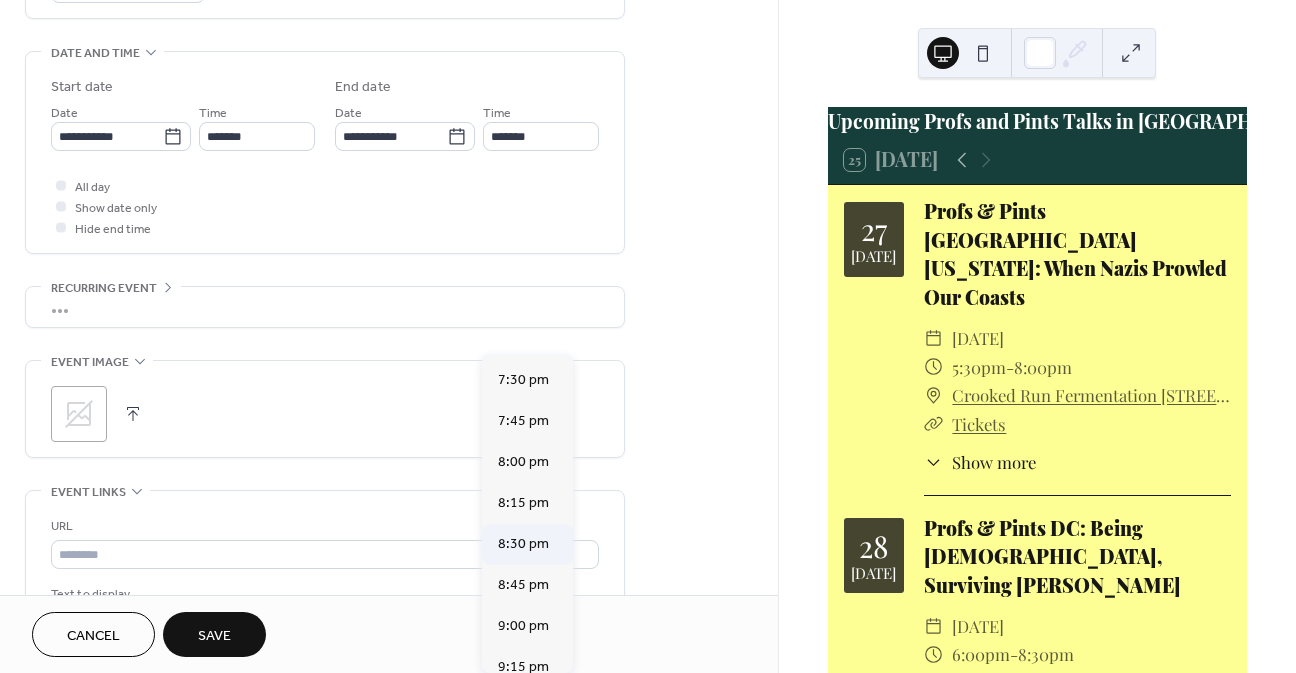 type on "*******" 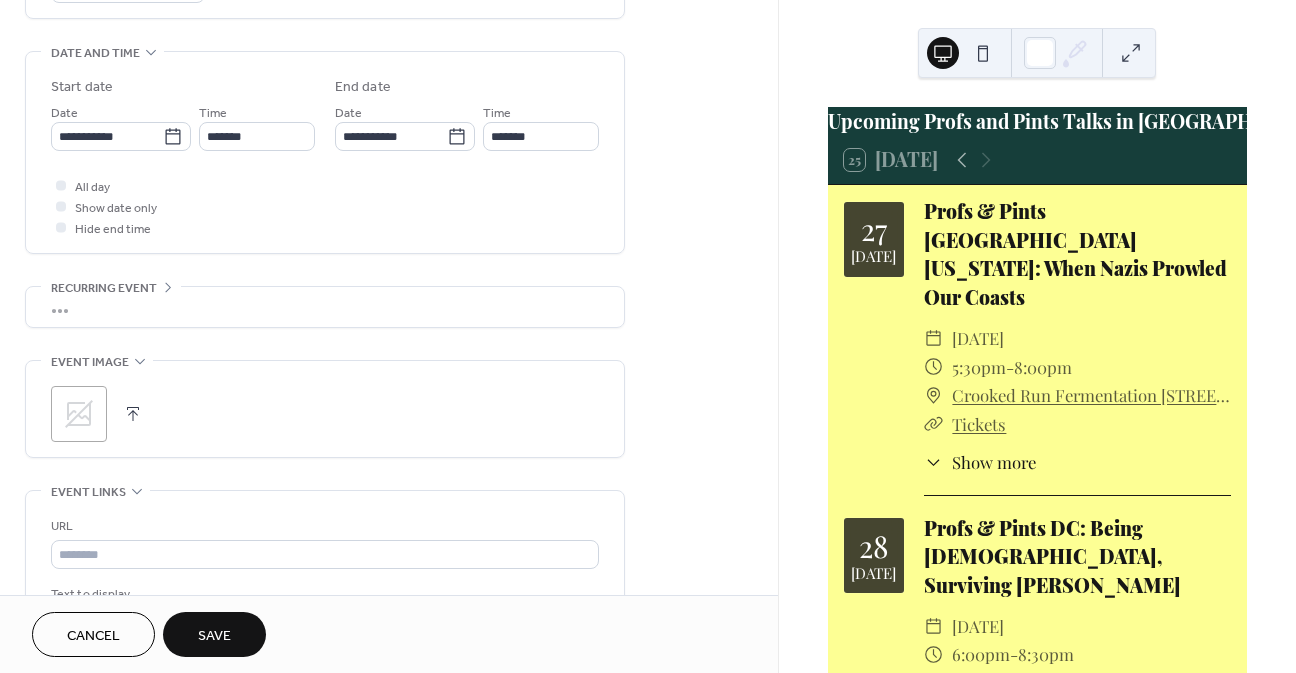 click on ";" at bounding box center [325, 414] 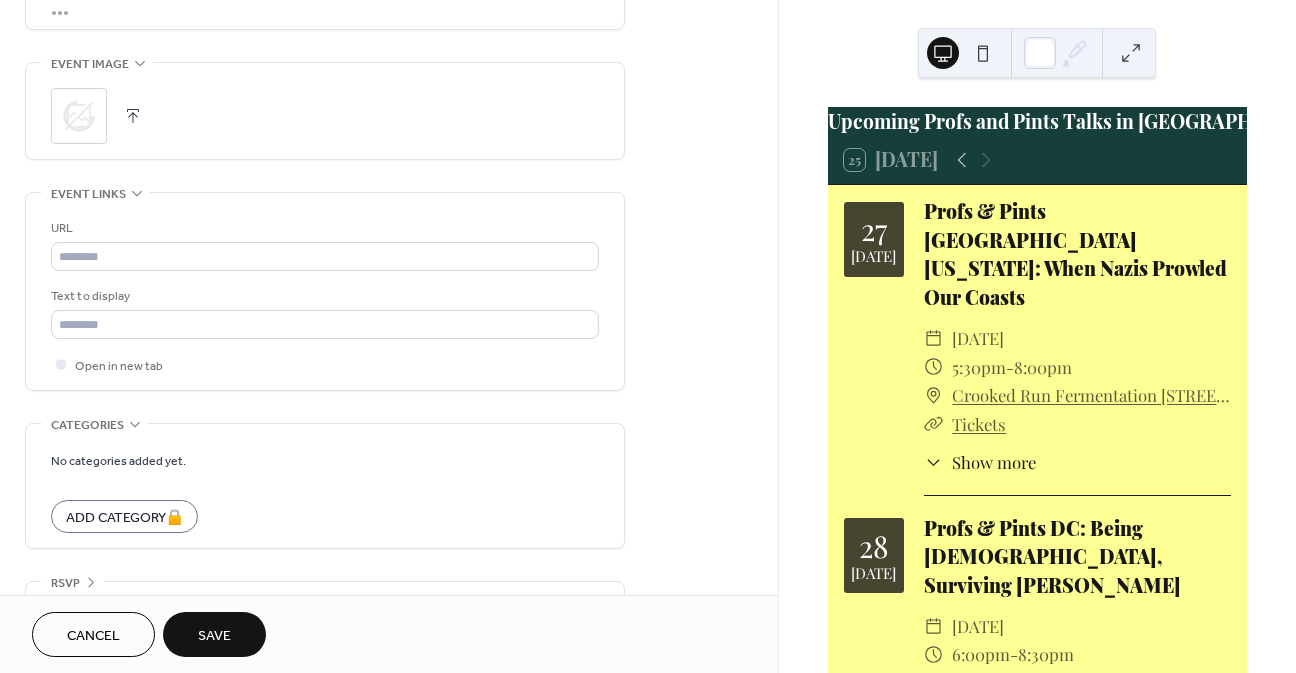 scroll, scrollTop: 900, scrollLeft: 0, axis: vertical 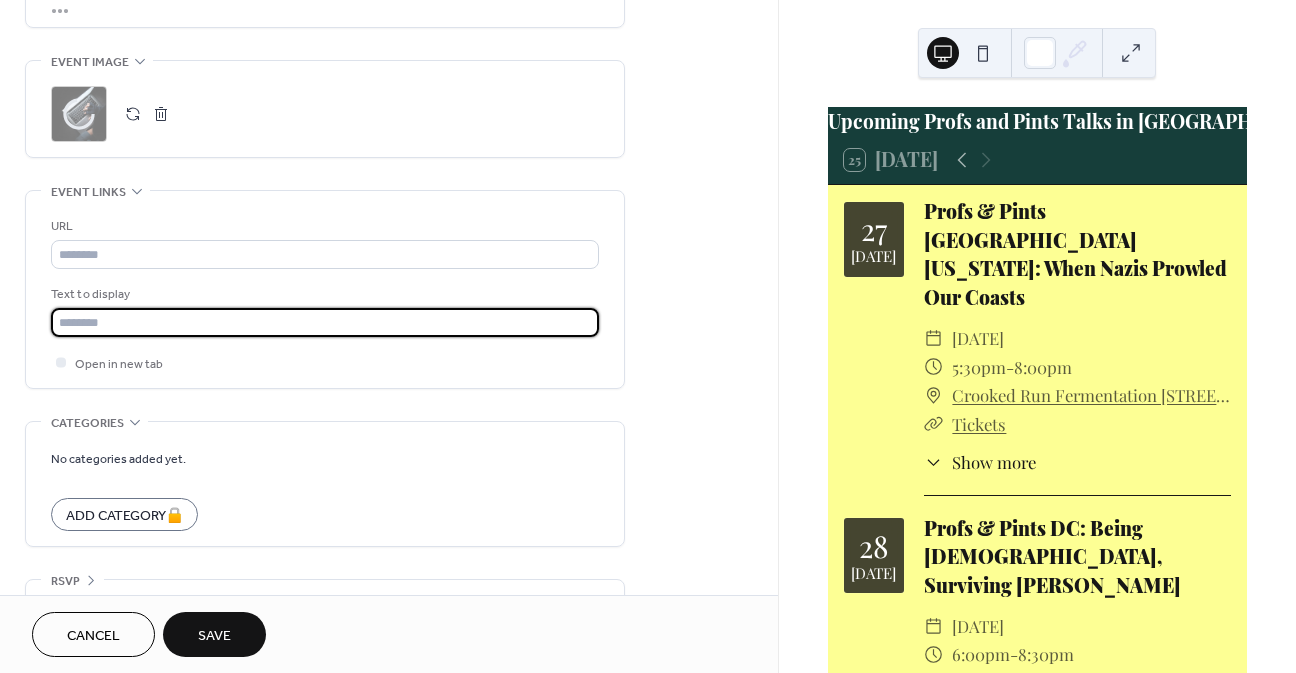 click at bounding box center (325, 322) 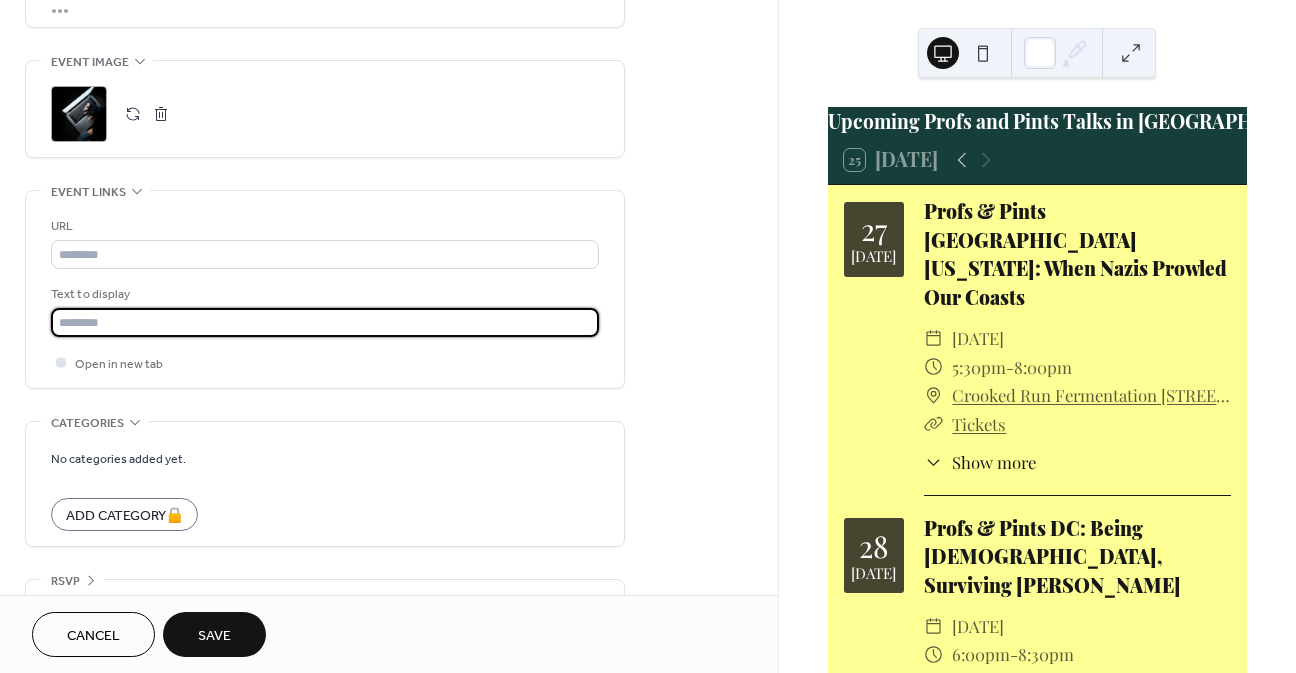 type on "*******" 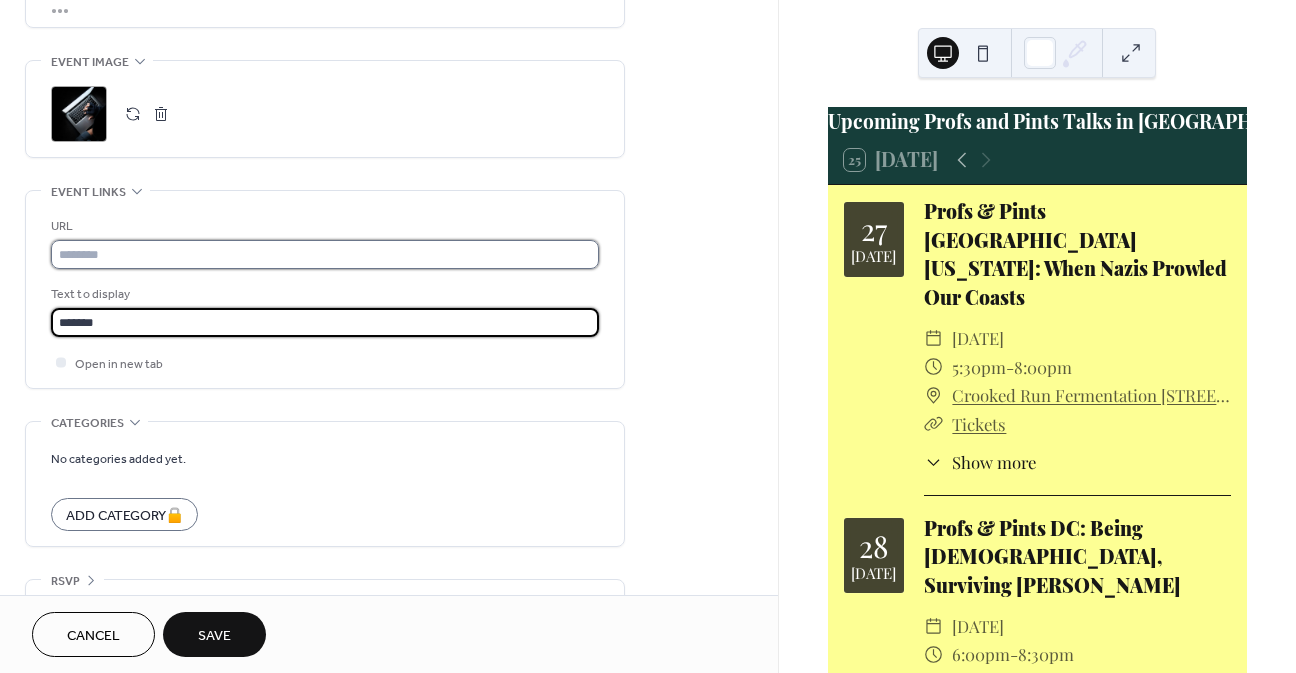 click at bounding box center [325, 254] 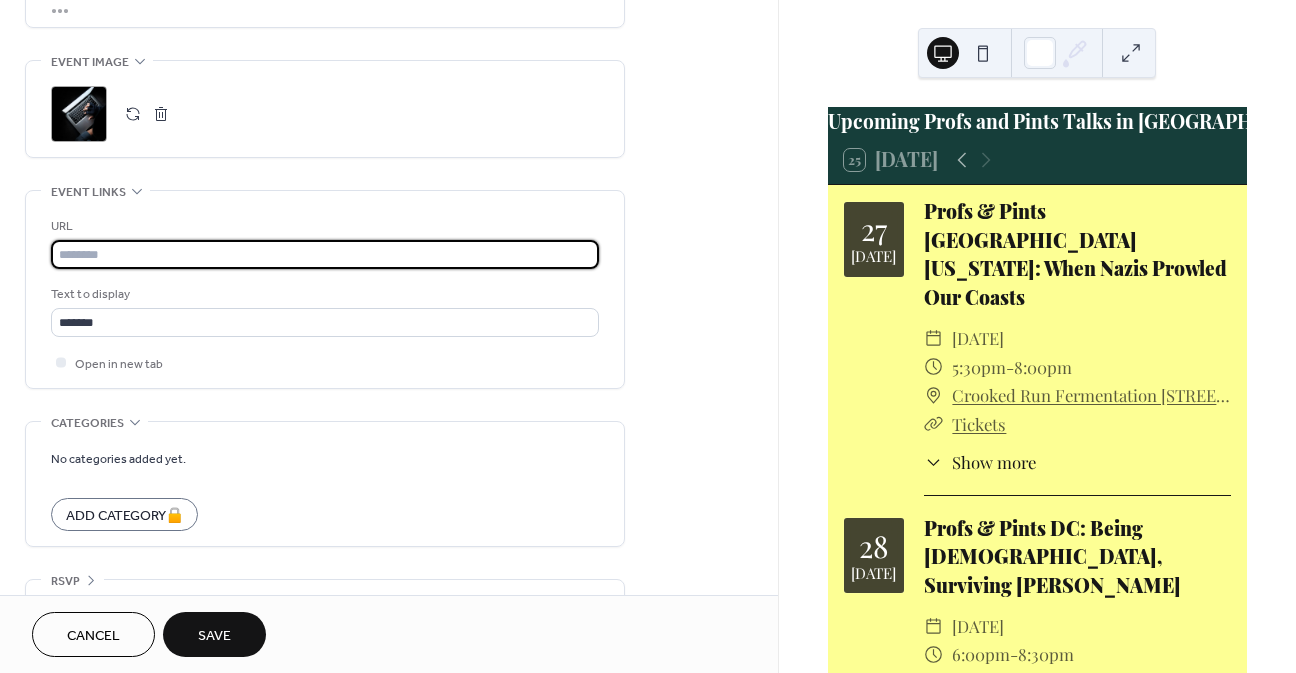 paste on "**********" 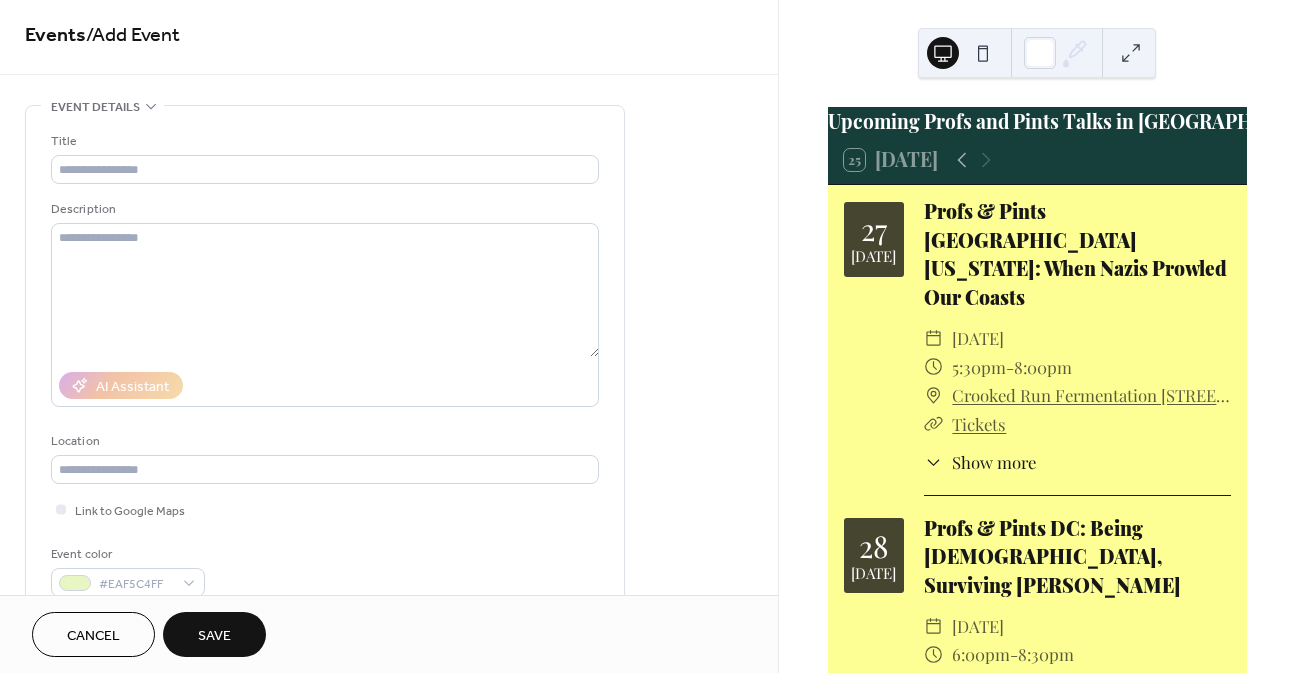 scroll, scrollTop: 0, scrollLeft: 0, axis: both 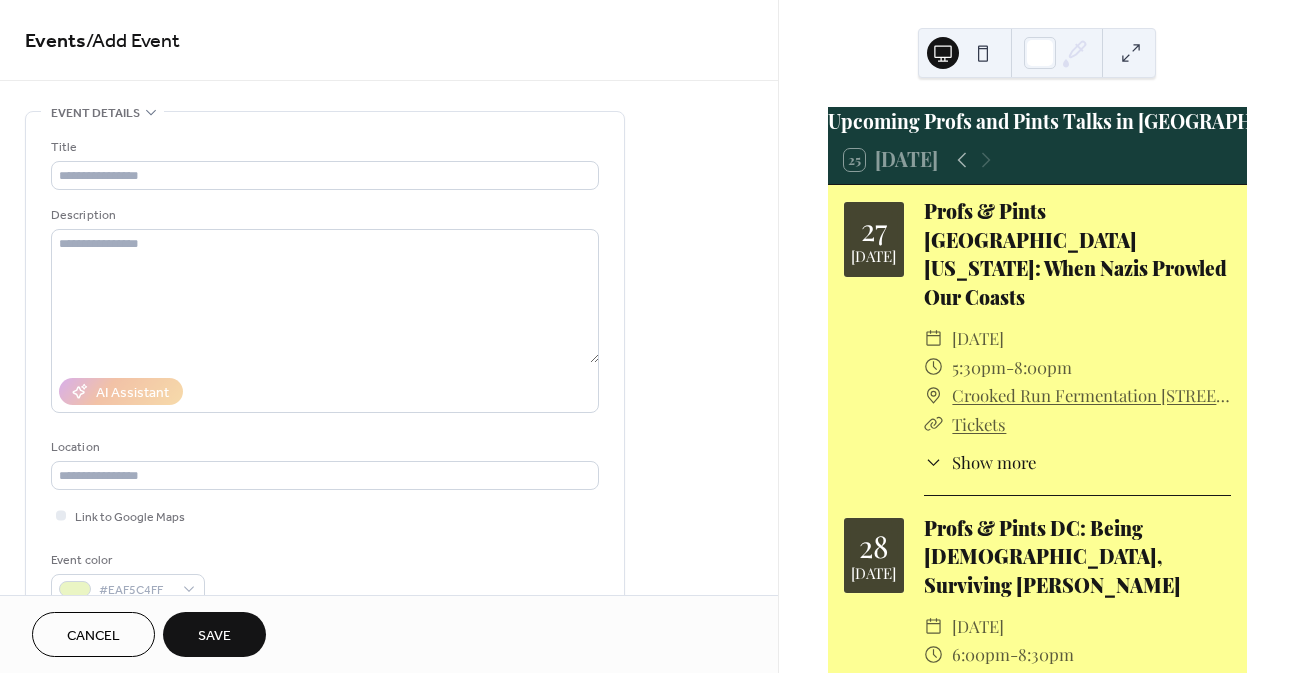 type on "**********" 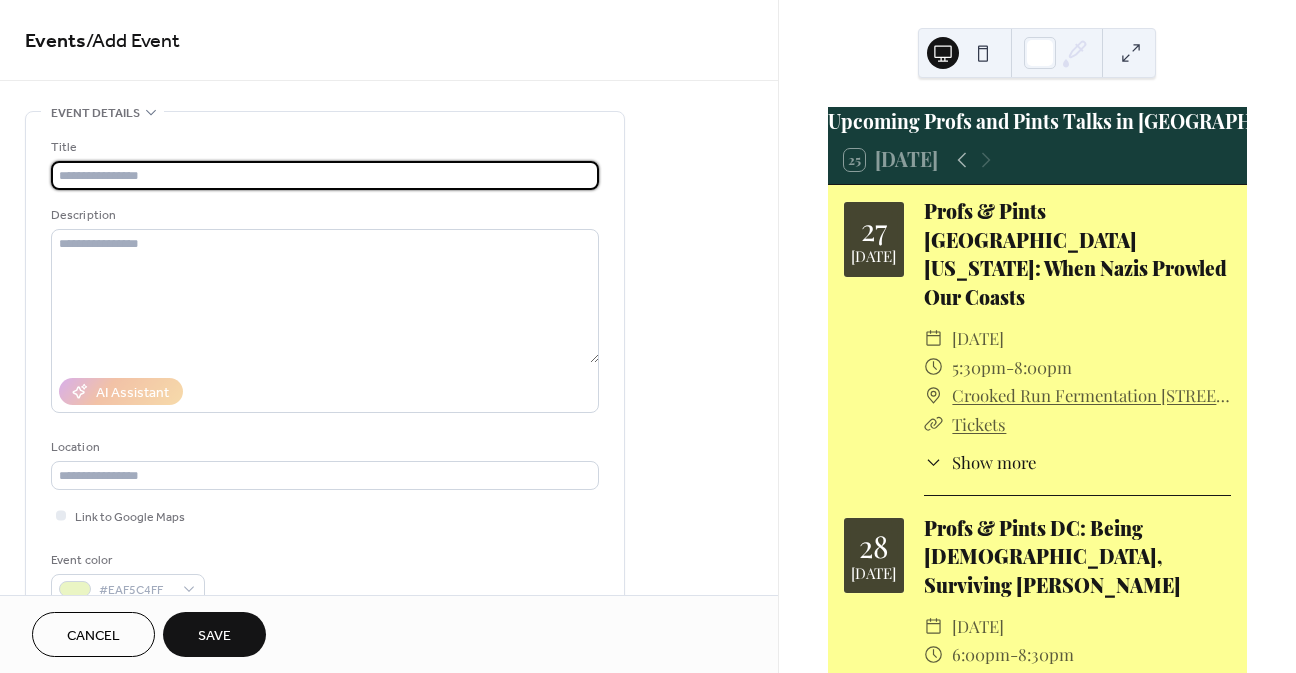 paste on "**********" 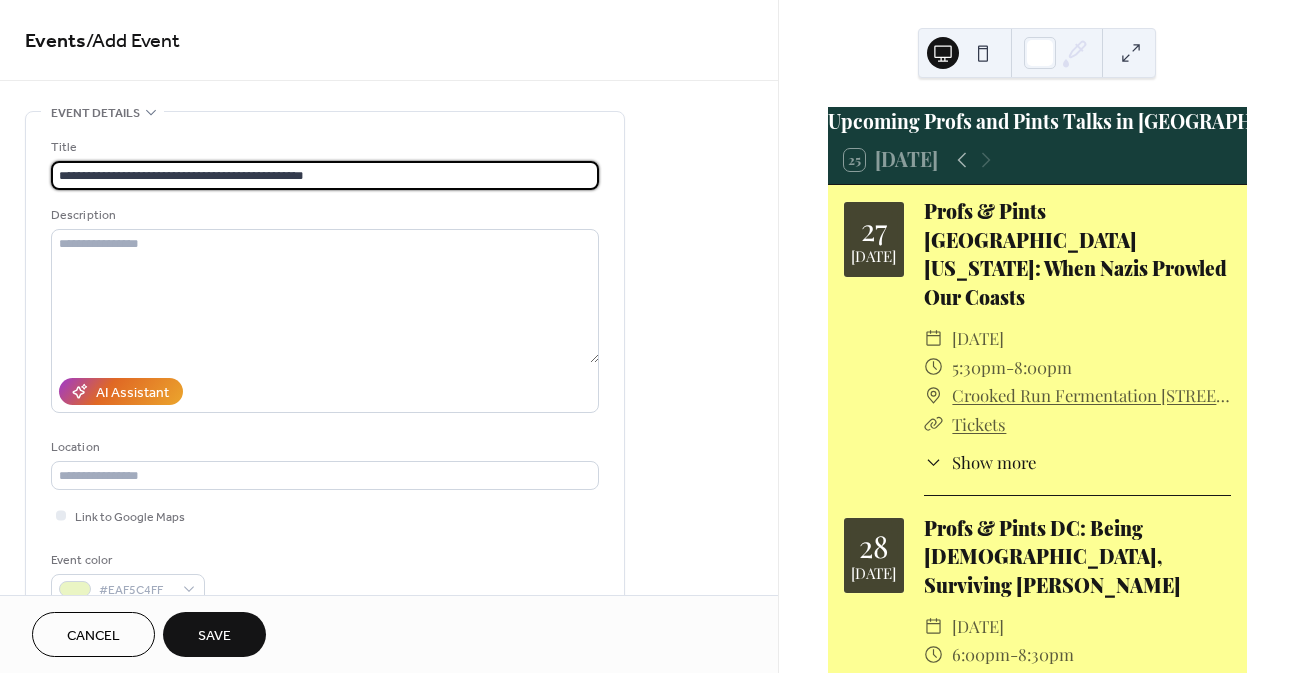 type on "**********" 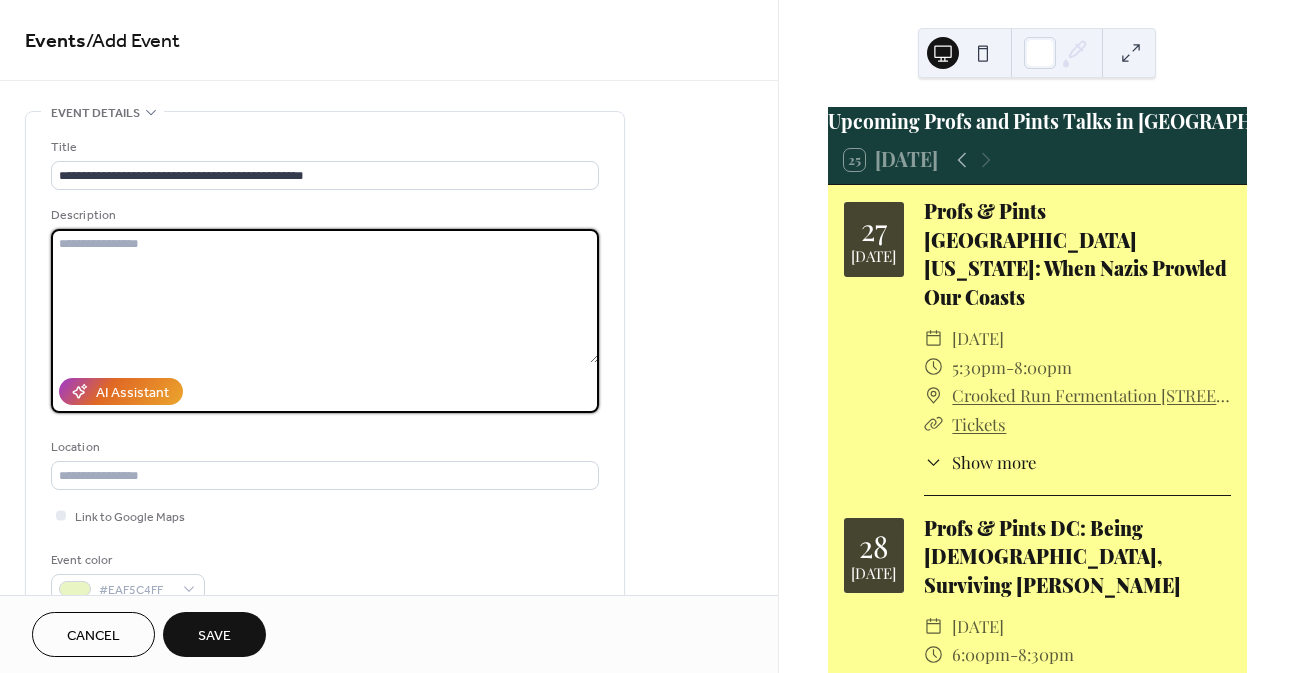 paste on "**********" 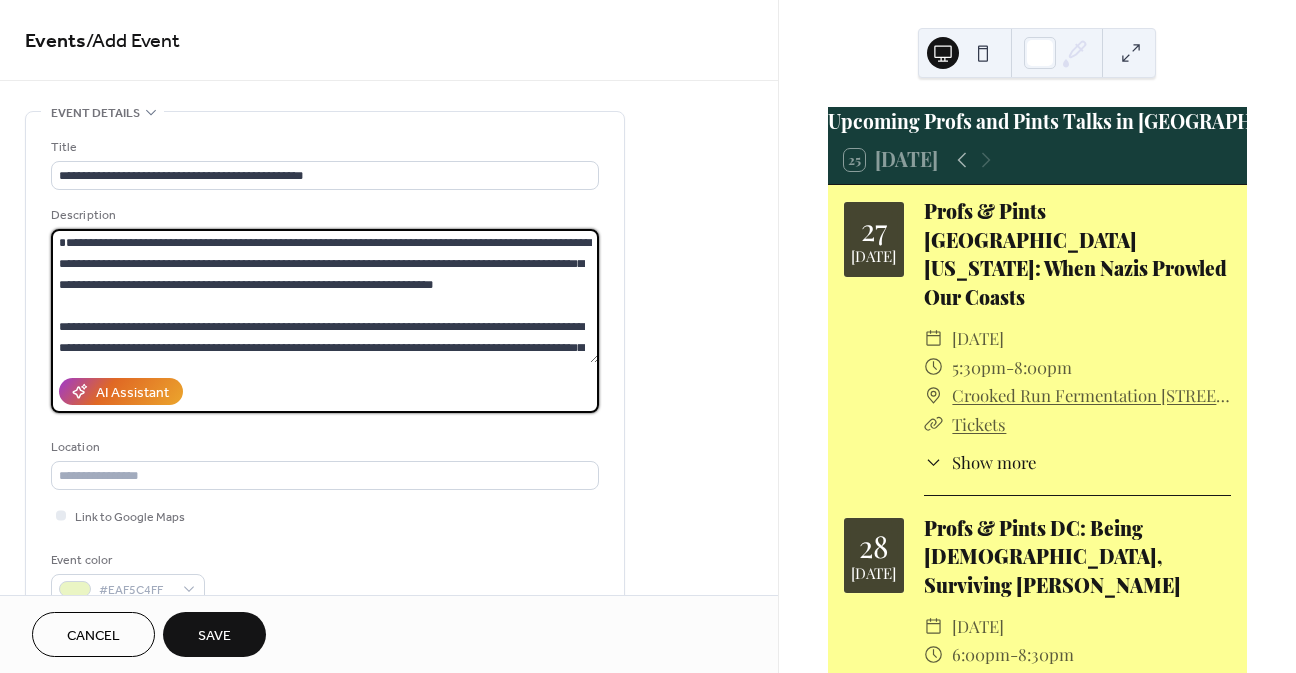 scroll, scrollTop: 0, scrollLeft: 0, axis: both 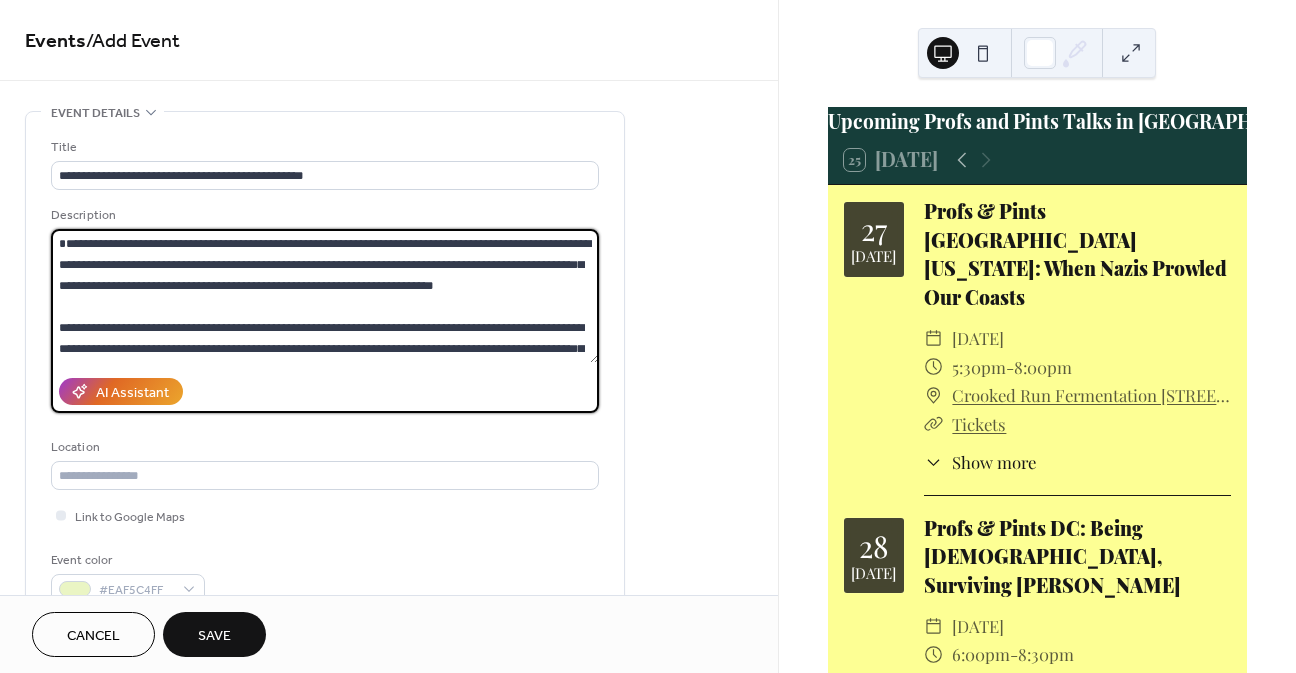 click at bounding box center (325, 296) 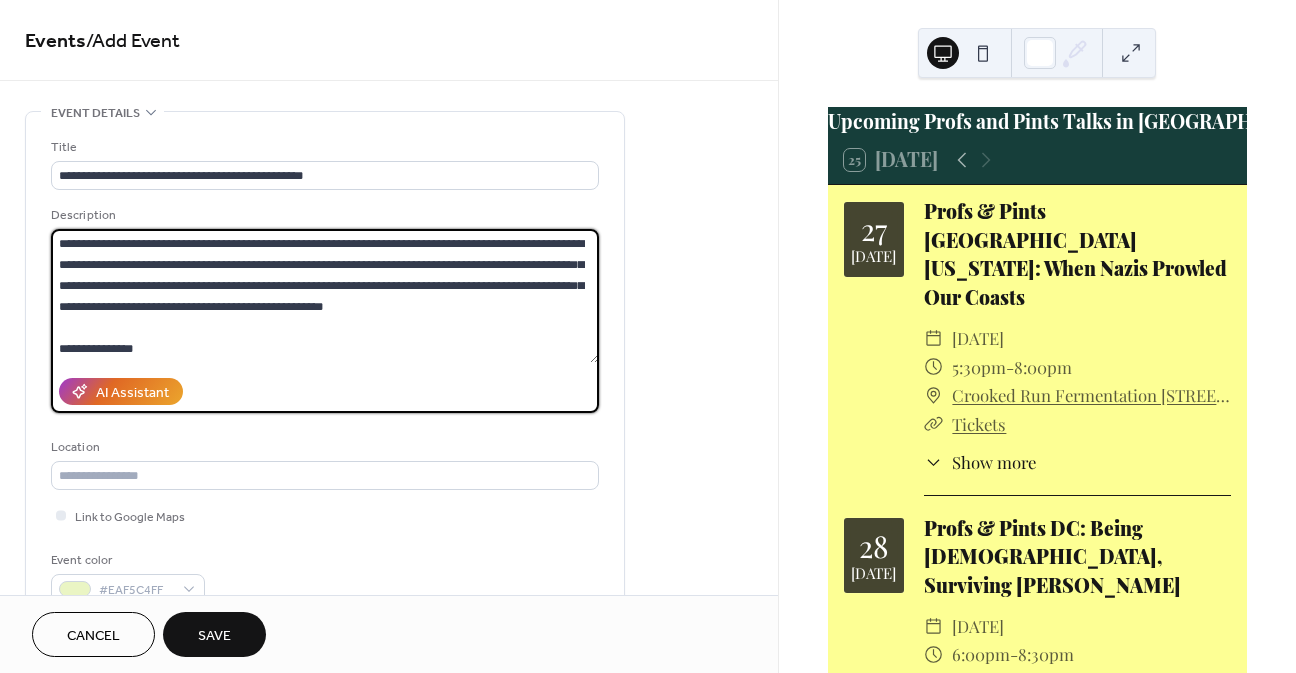 scroll, scrollTop: 483, scrollLeft: 0, axis: vertical 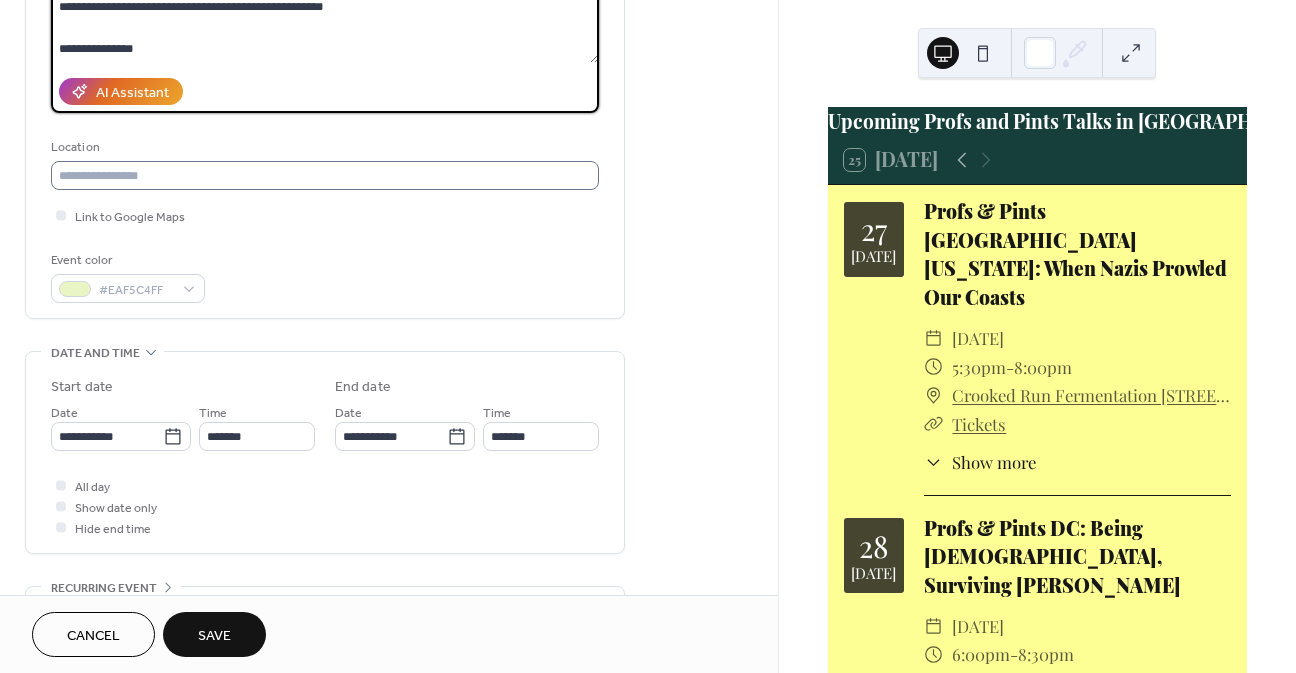type on "**********" 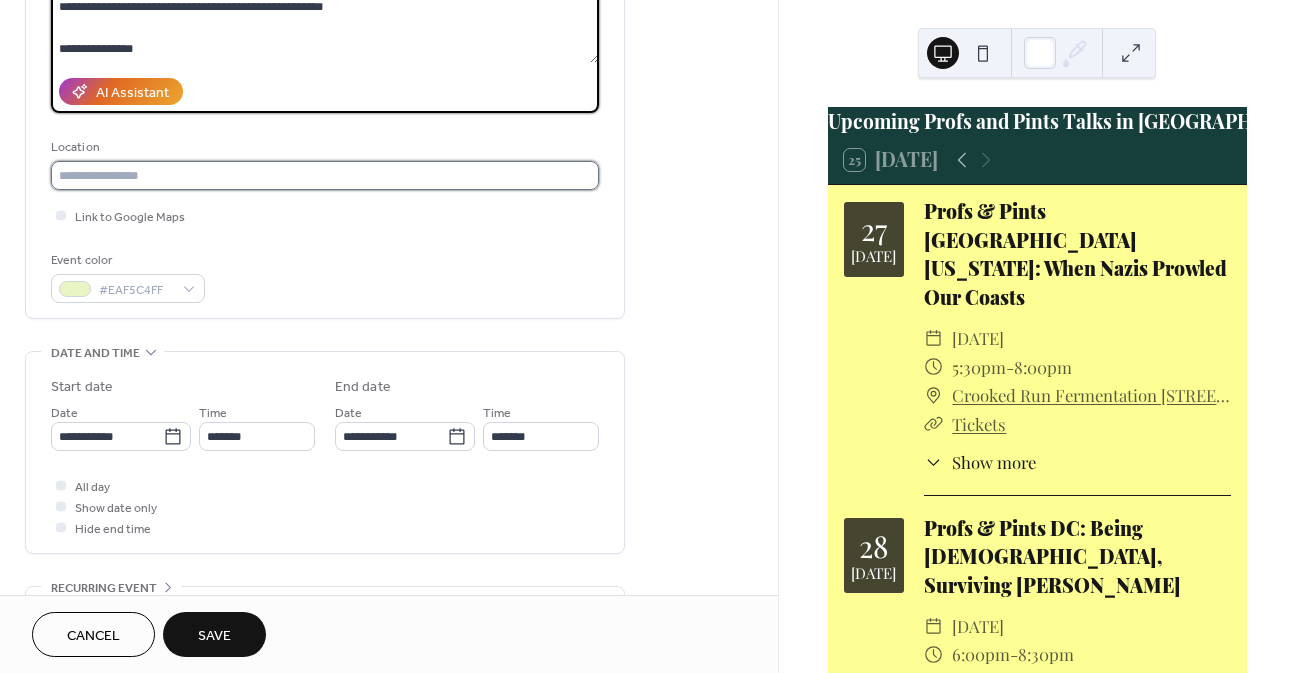 click at bounding box center (325, 175) 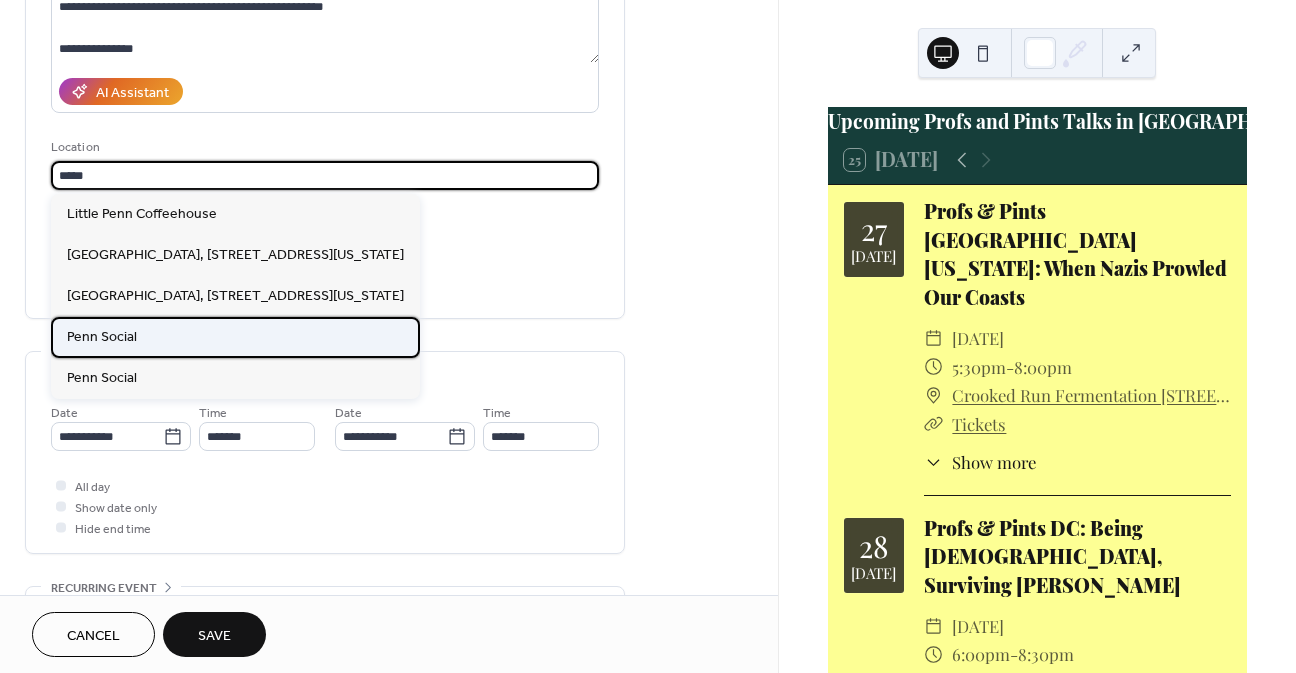 click on "Penn Social" at bounding box center (102, 337) 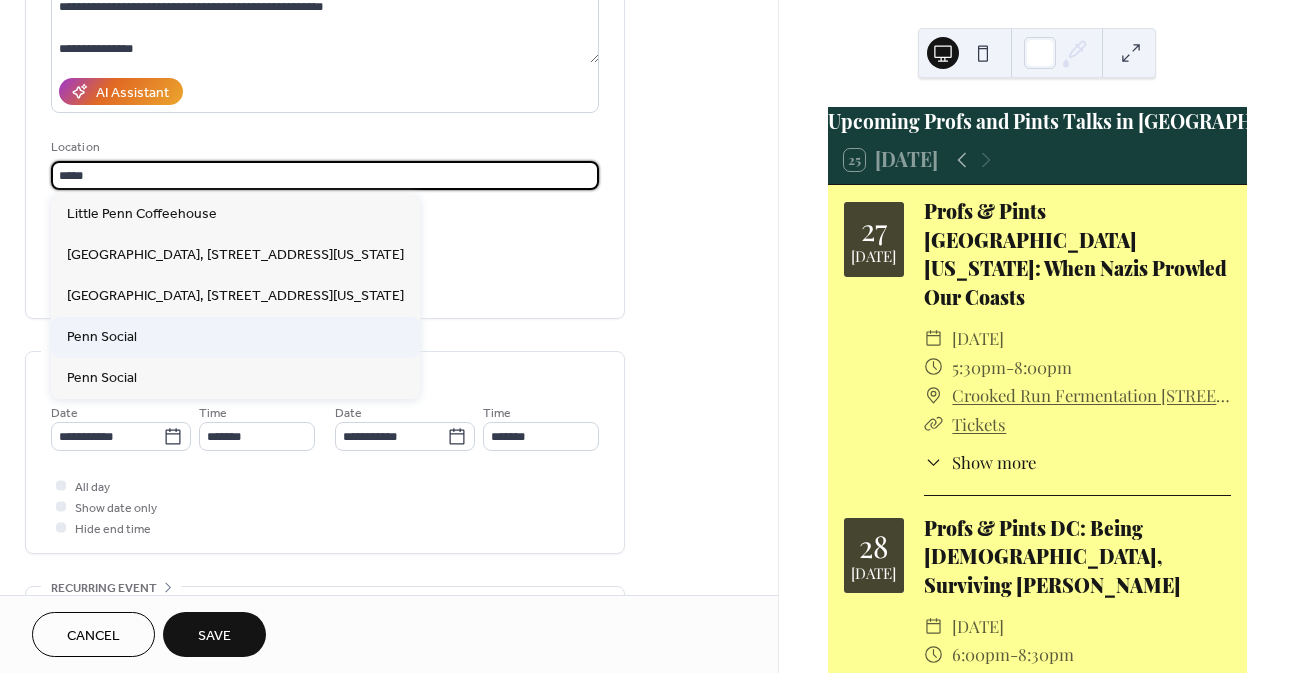 type on "**********" 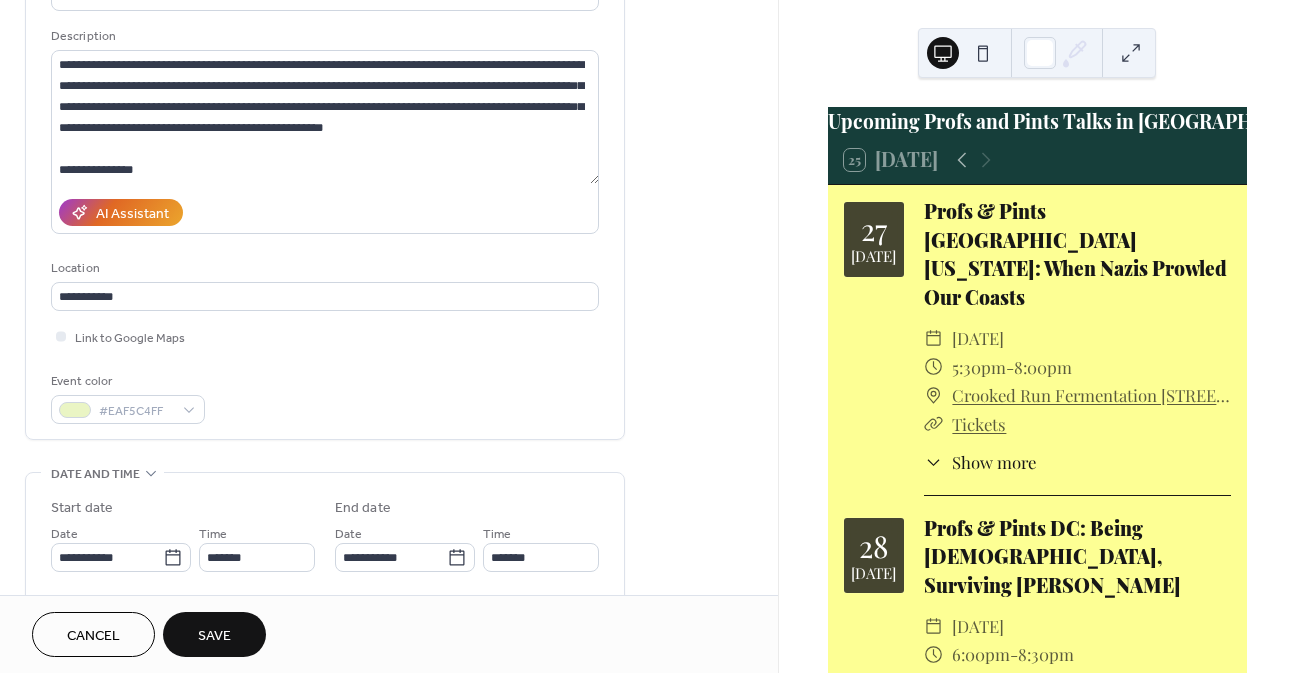 scroll, scrollTop: 200, scrollLeft: 0, axis: vertical 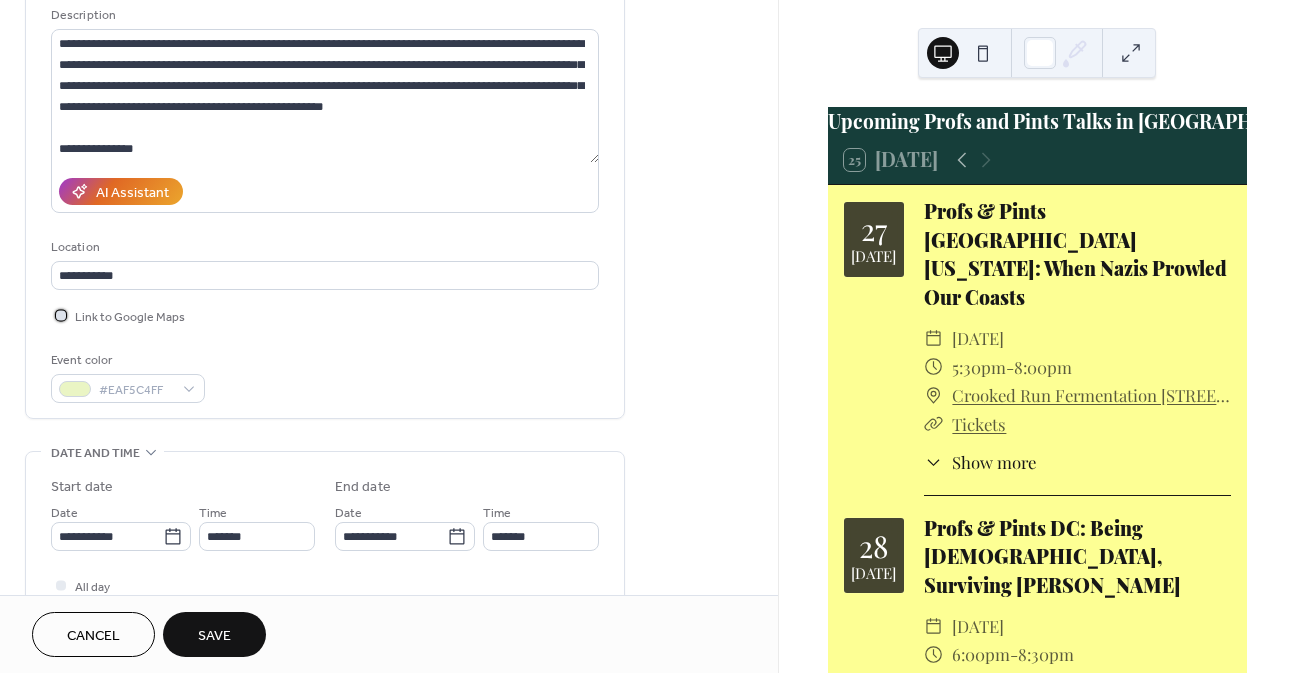 click at bounding box center (61, 315) 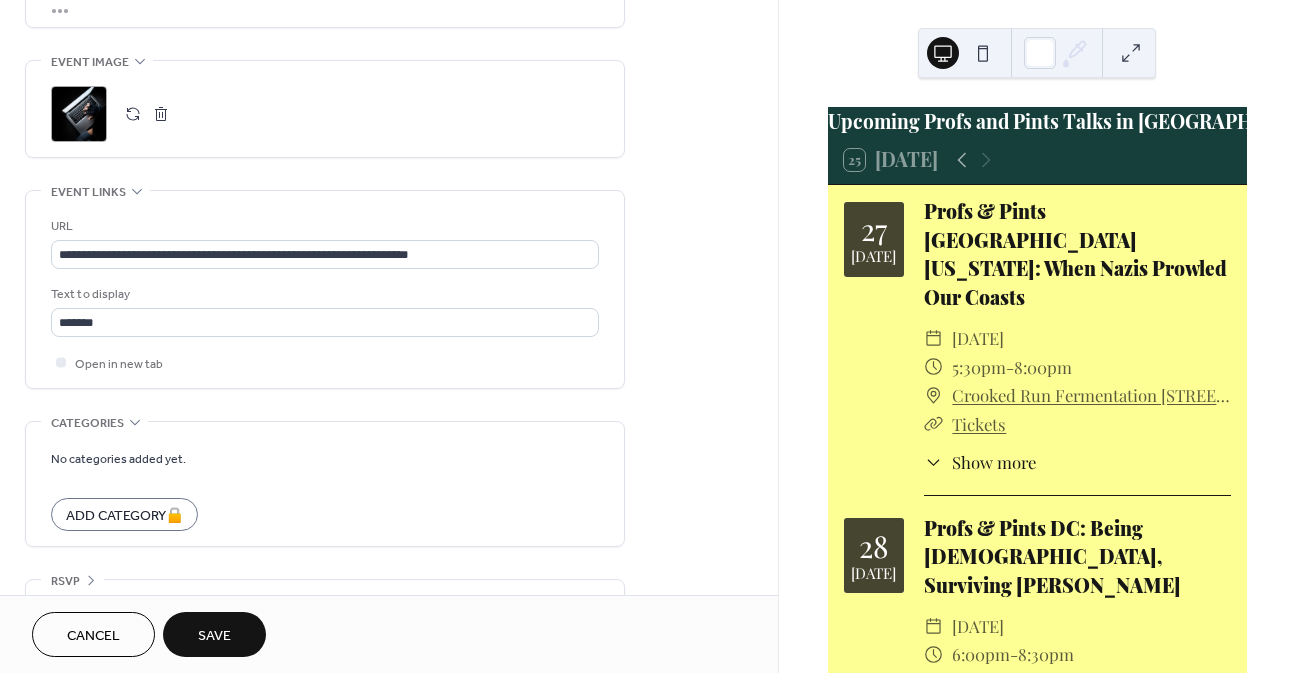 scroll, scrollTop: 946, scrollLeft: 0, axis: vertical 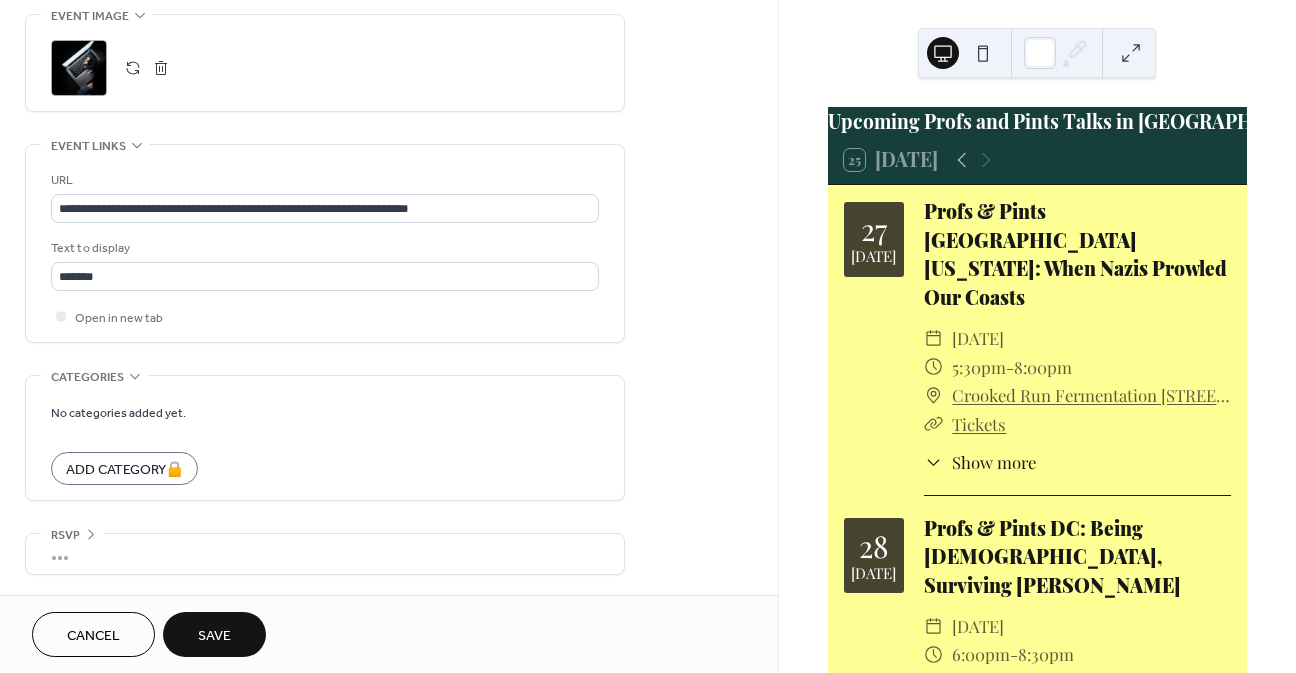 click on "Save" at bounding box center [214, 634] 